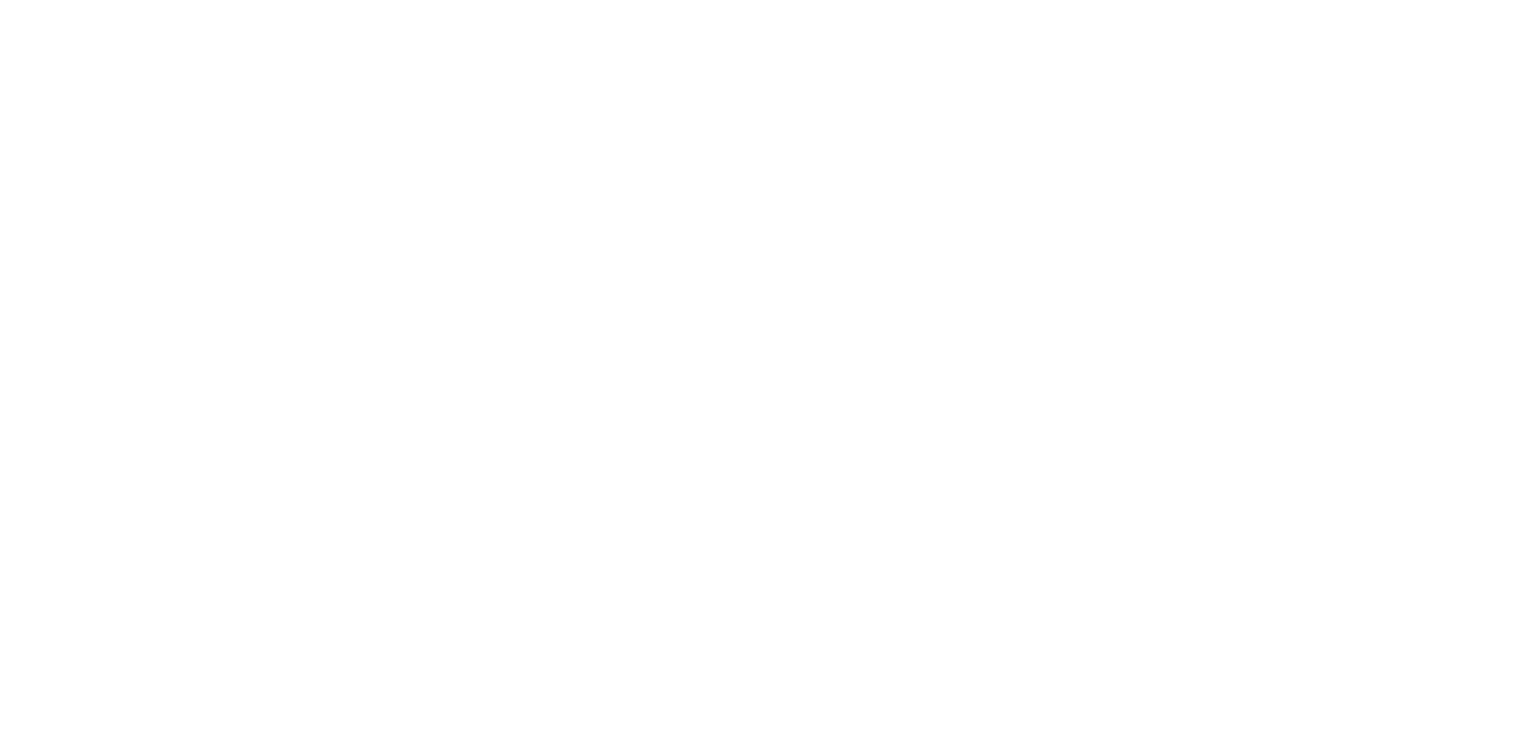 scroll, scrollTop: 0, scrollLeft: 0, axis: both 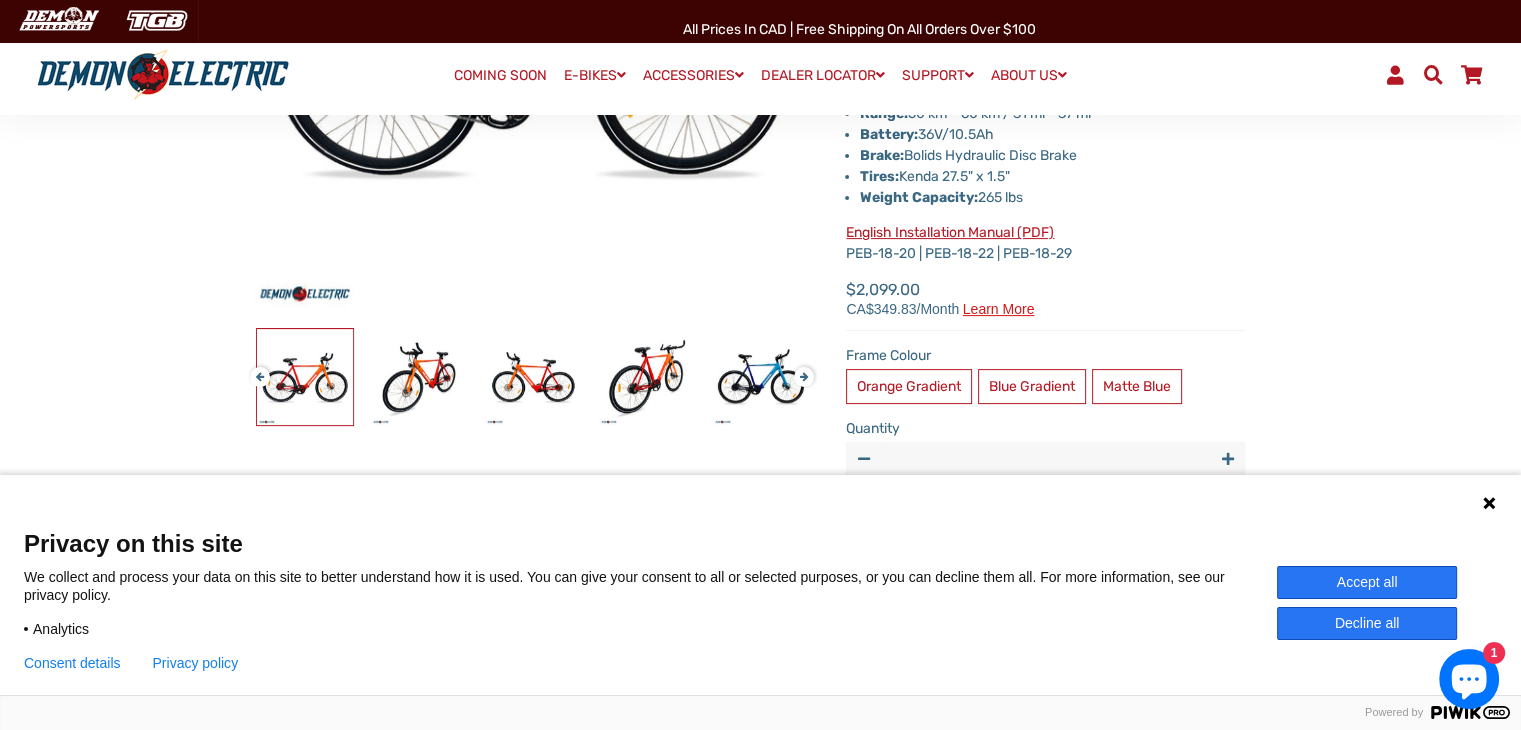 click on "Language 1 Language 2 Language 3" at bounding box center (760, 500) 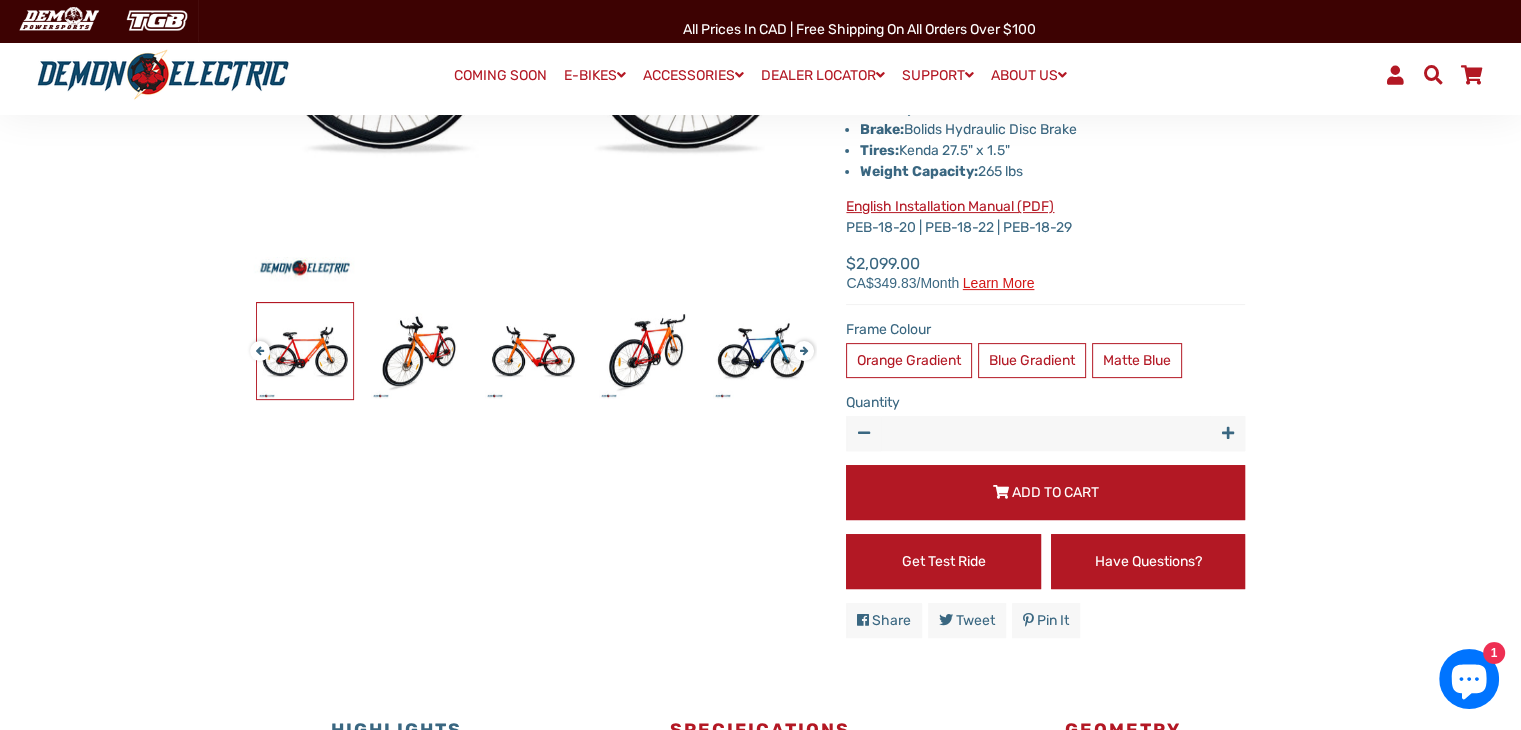 scroll, scrollTop: 600, scrollLeft: 0, axis: vertical 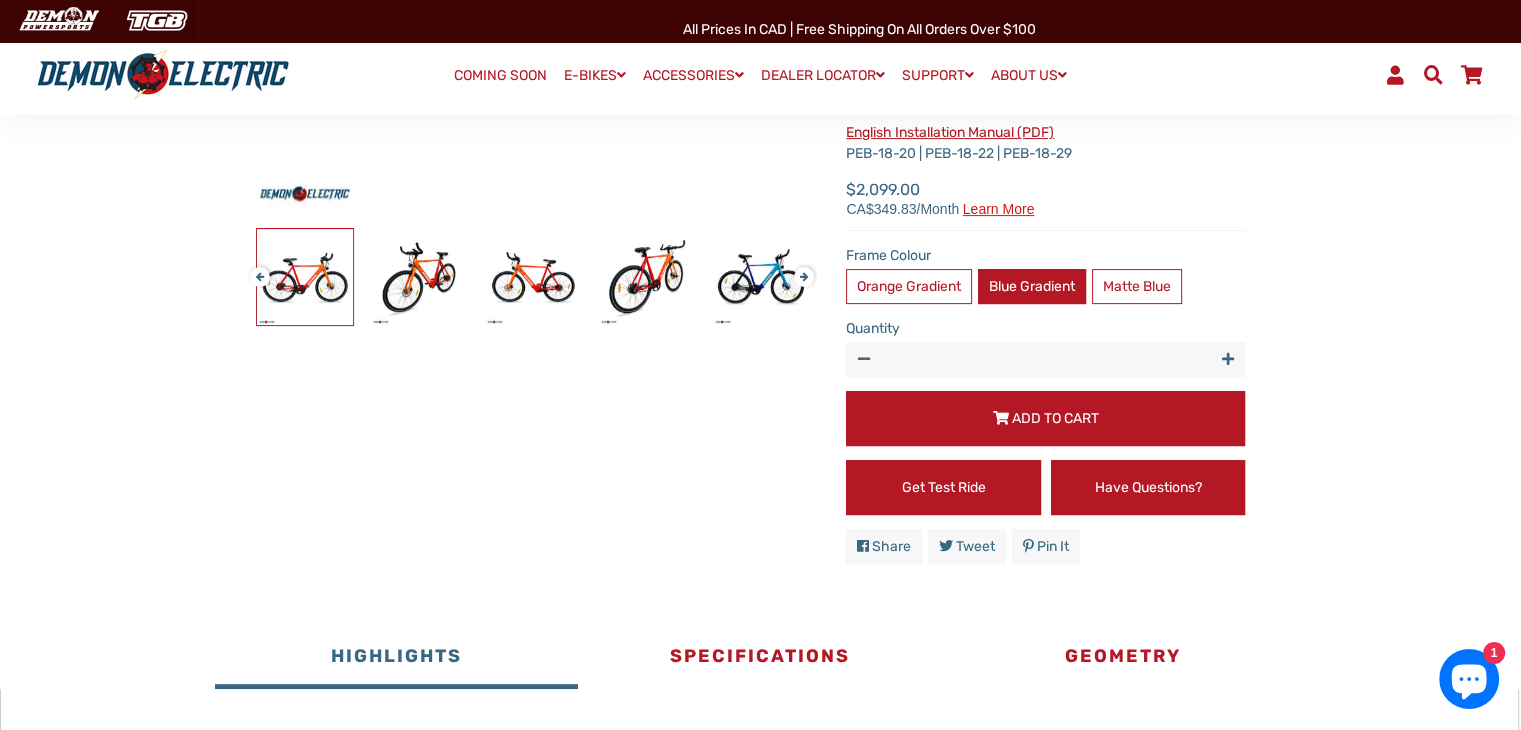 click on "Blue Gradient" at bounding box center [1032, 286] 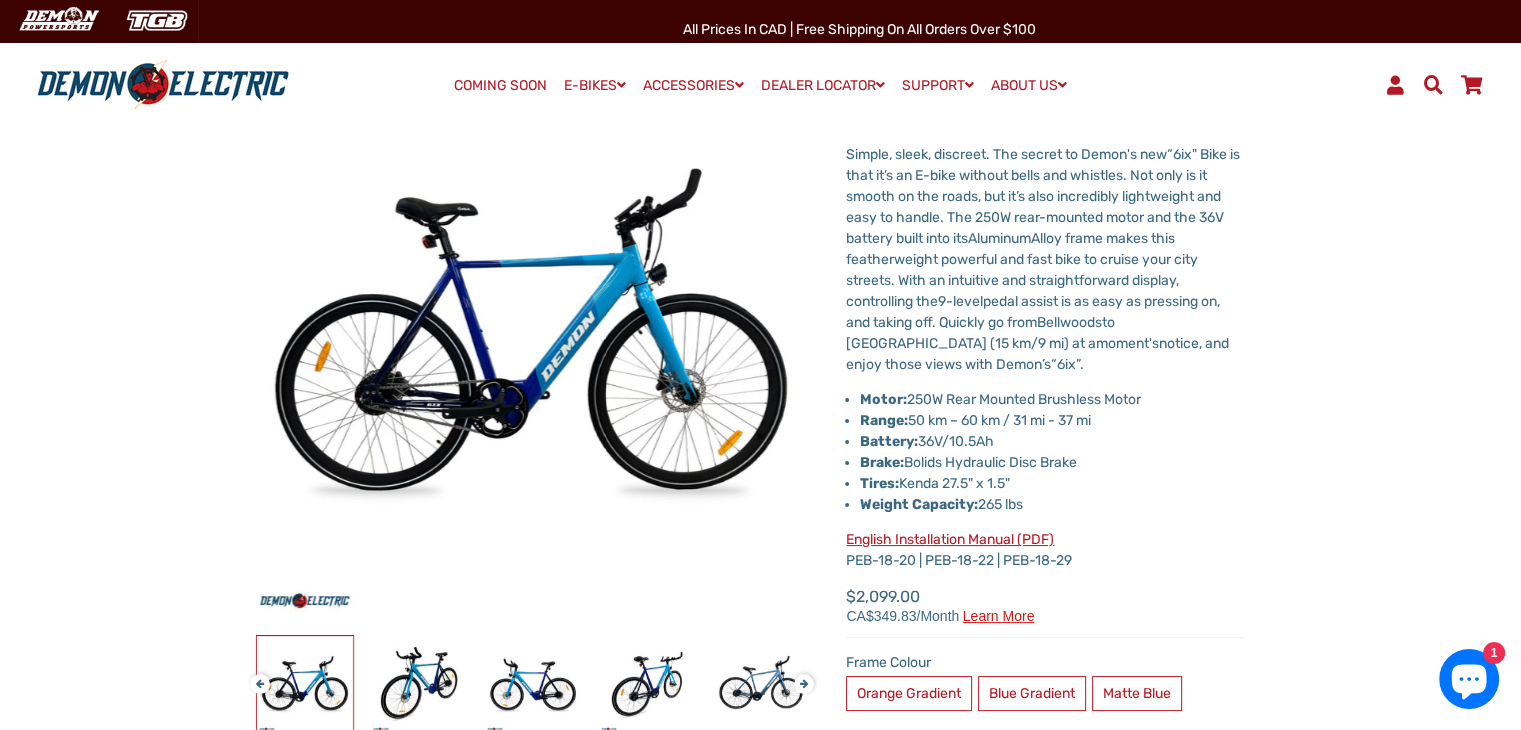 scroll, scrollTop: 0, scrollLeft: 0, axis: both 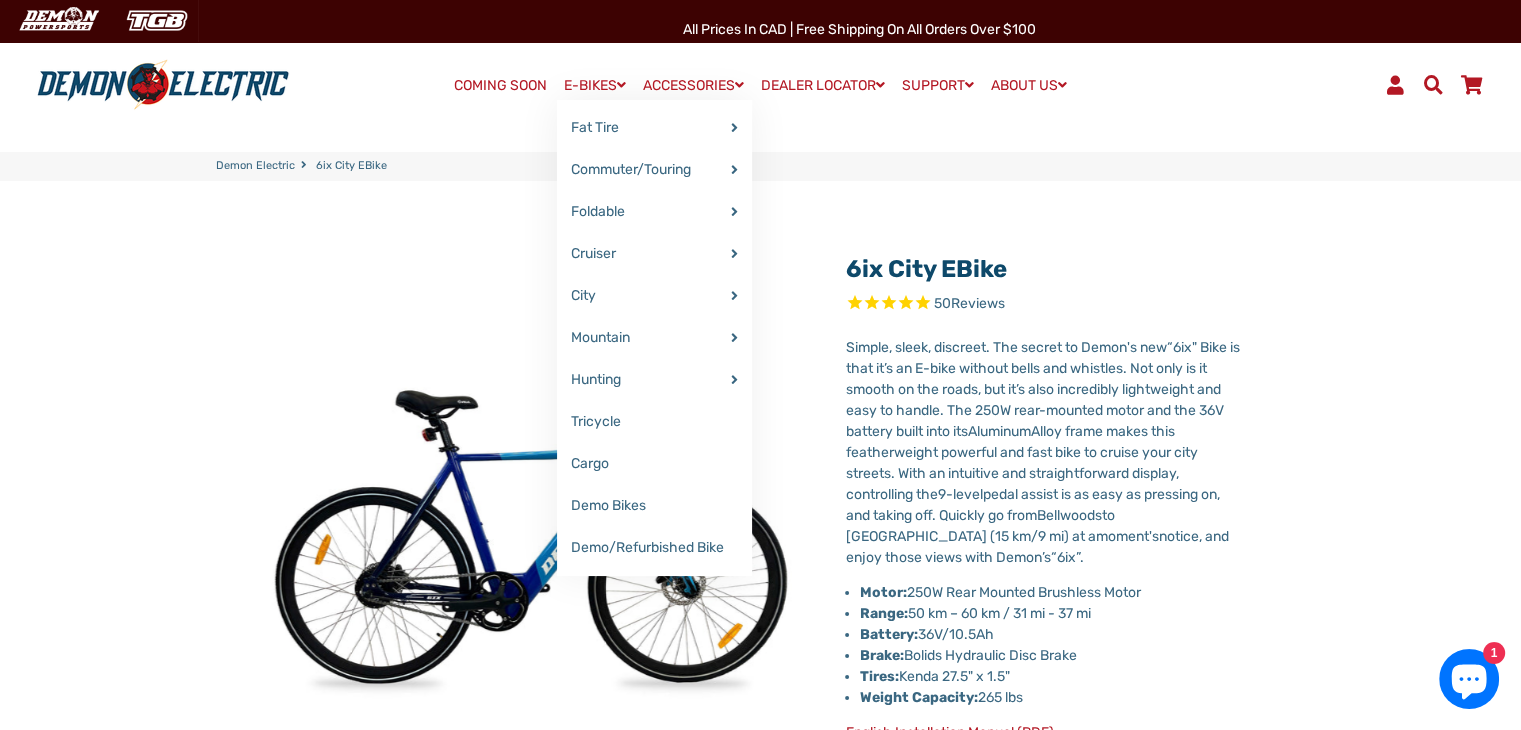 click on "E-BIKES" at bounding box center (595, 85) 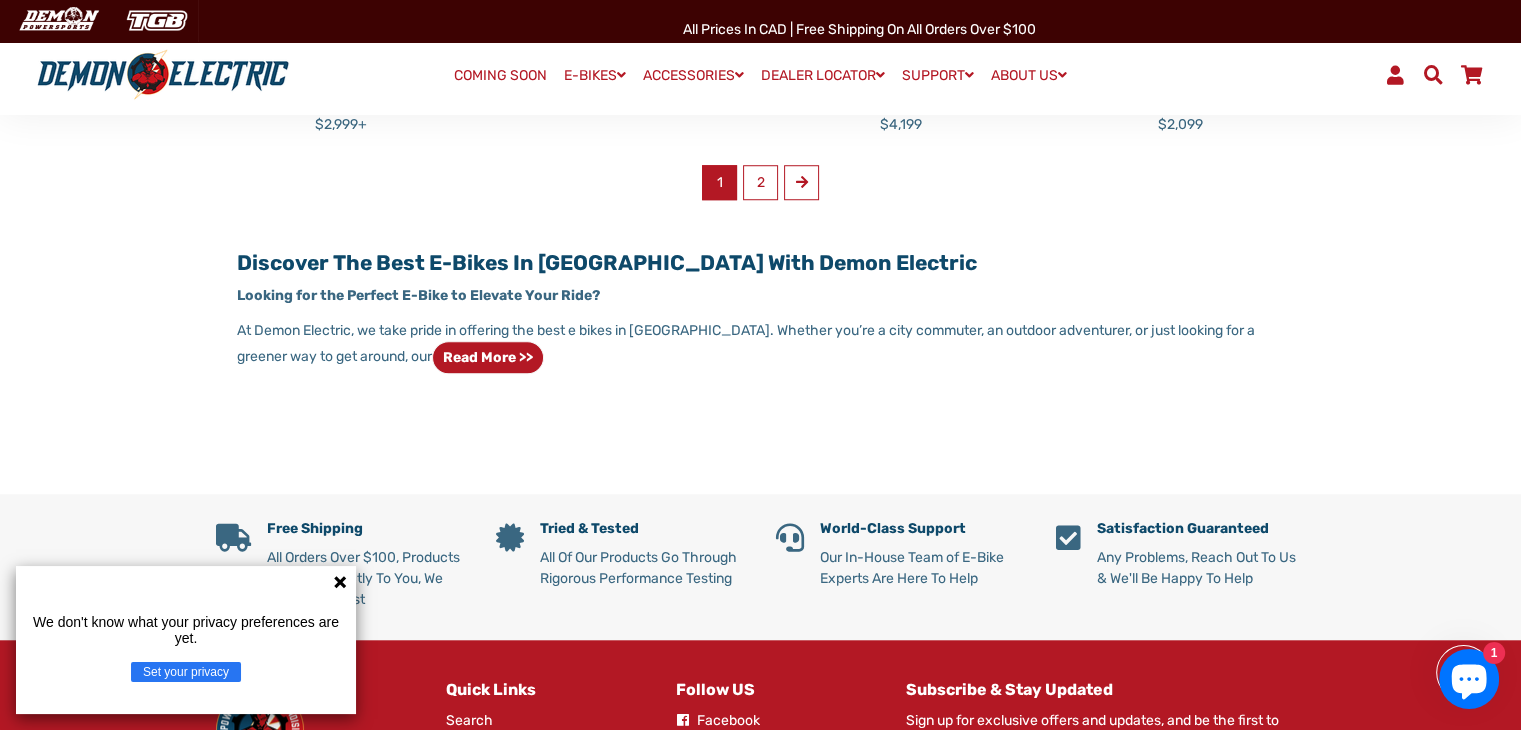 scroll, scrollTop: 1400, scrollLeft: 0, axis: vertical 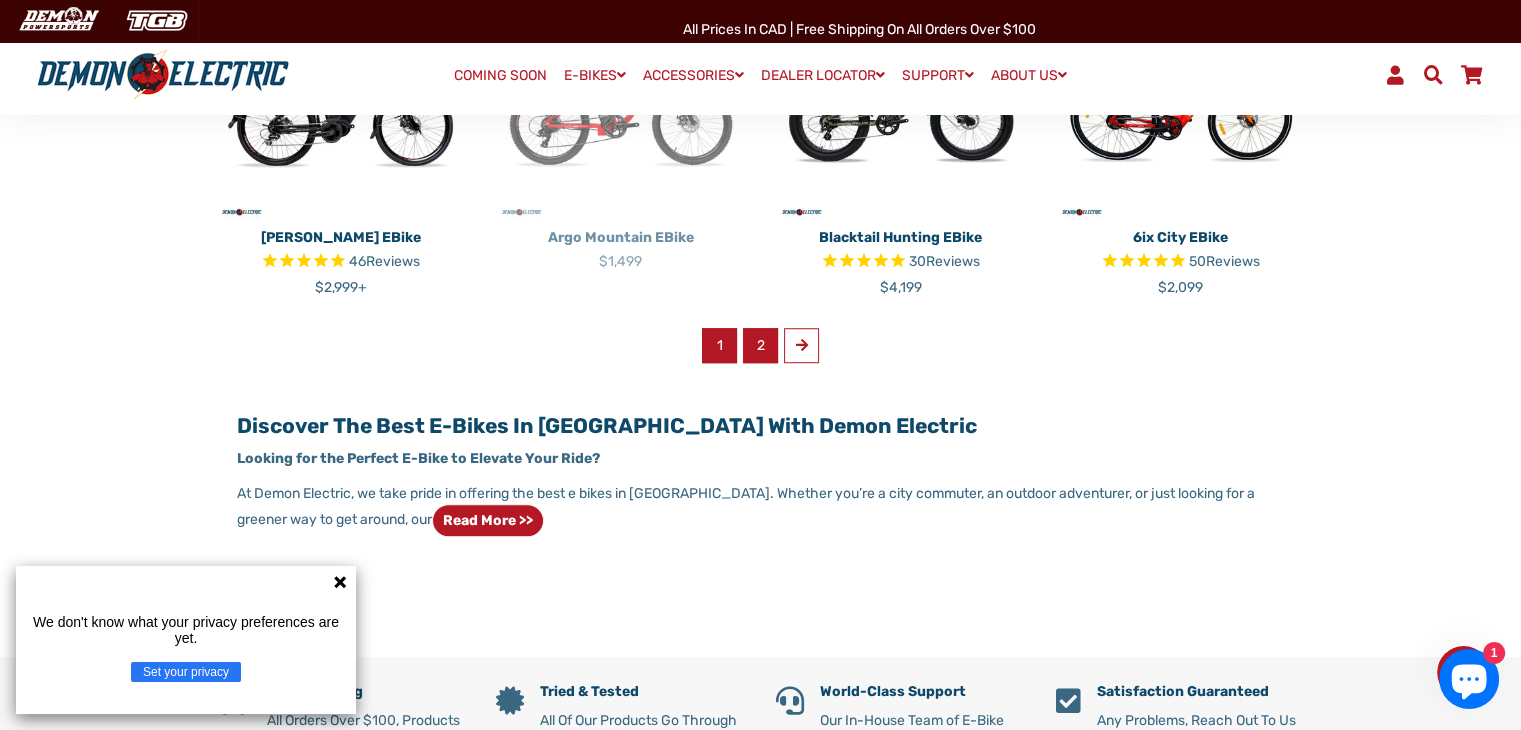 click on "2" at bounding box center [760, 345] 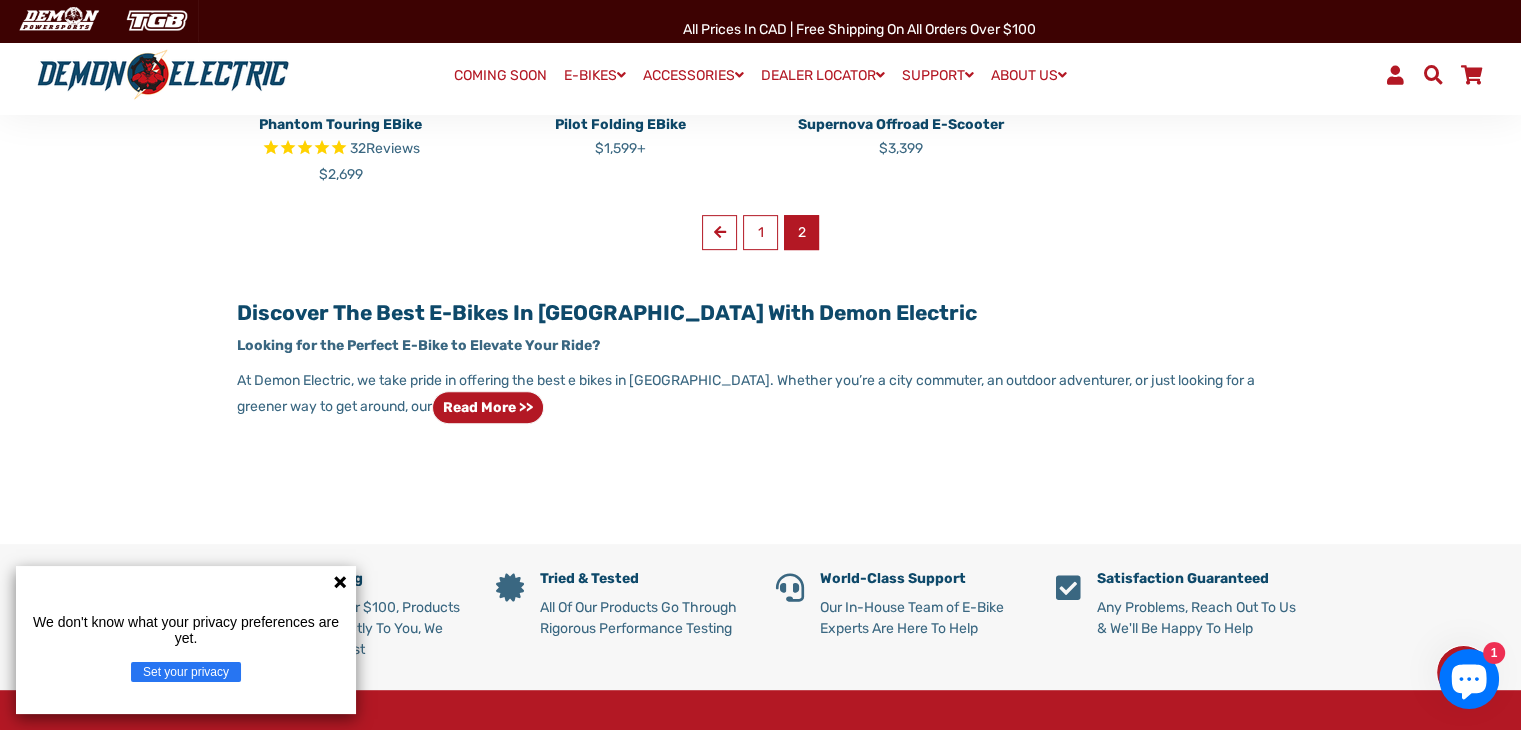 scroll, scrollTop: 700, scrollLeft: 0, axis: vertical 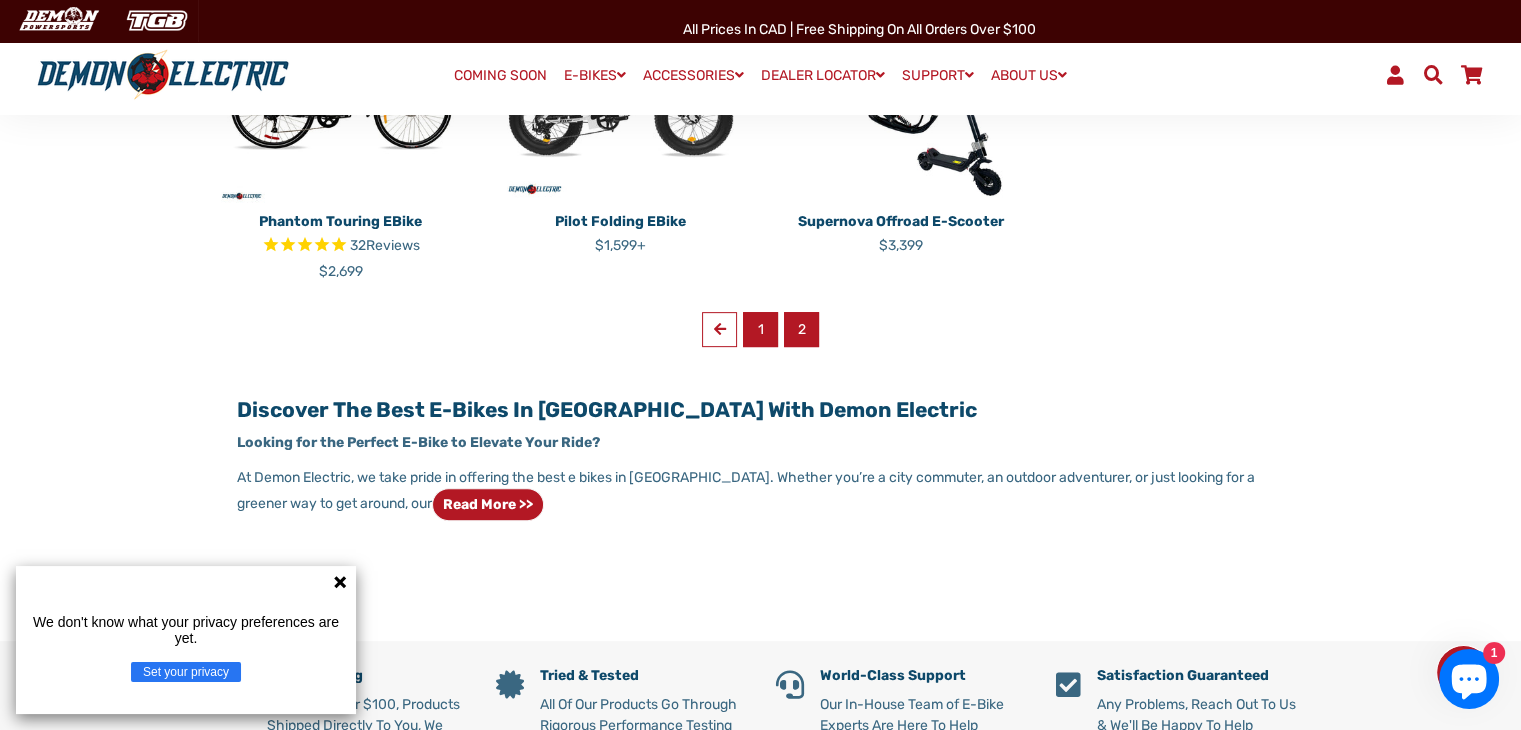 click on "1" at bounding box center (760, 329) 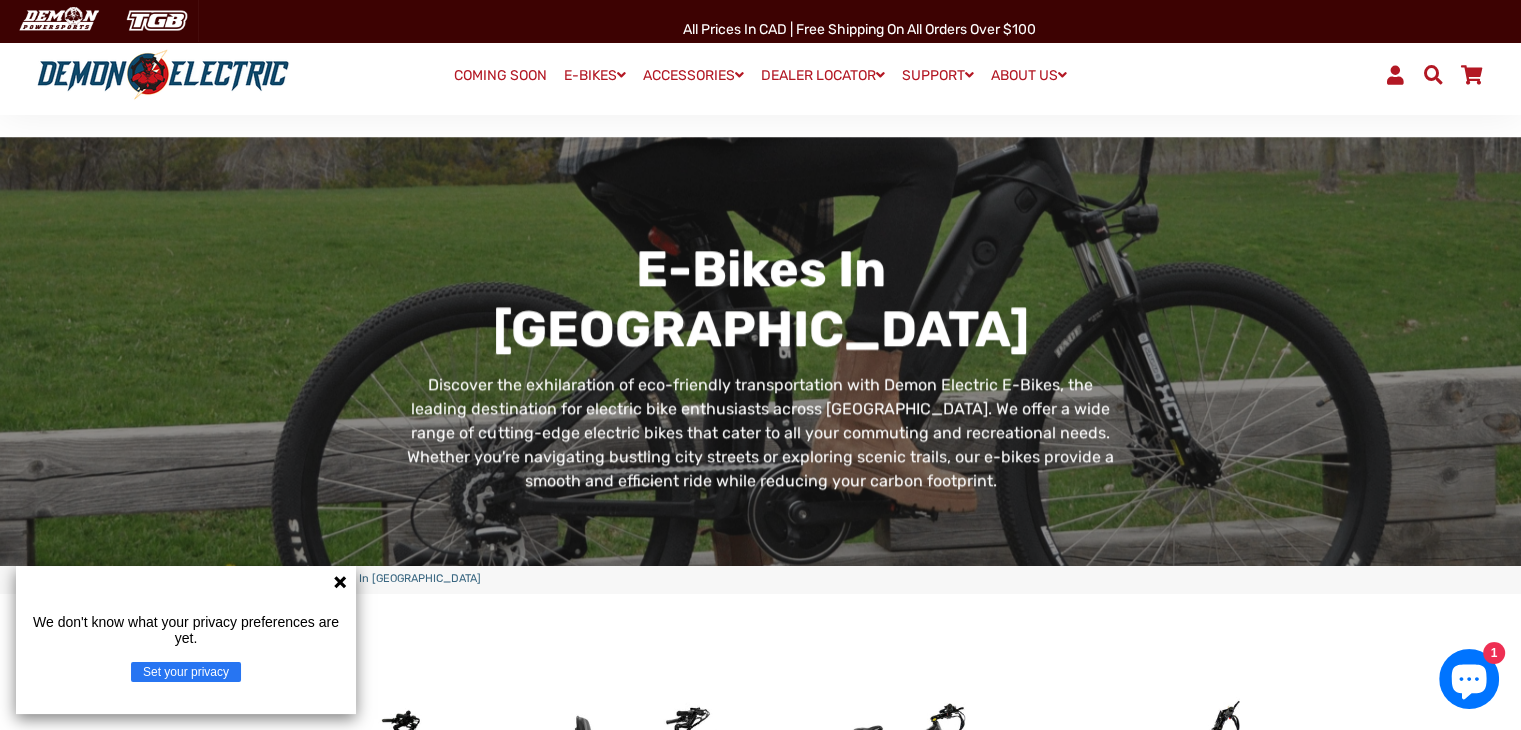 scroll, scrollTop: 500, scrollLeft: 0, axis: vertical 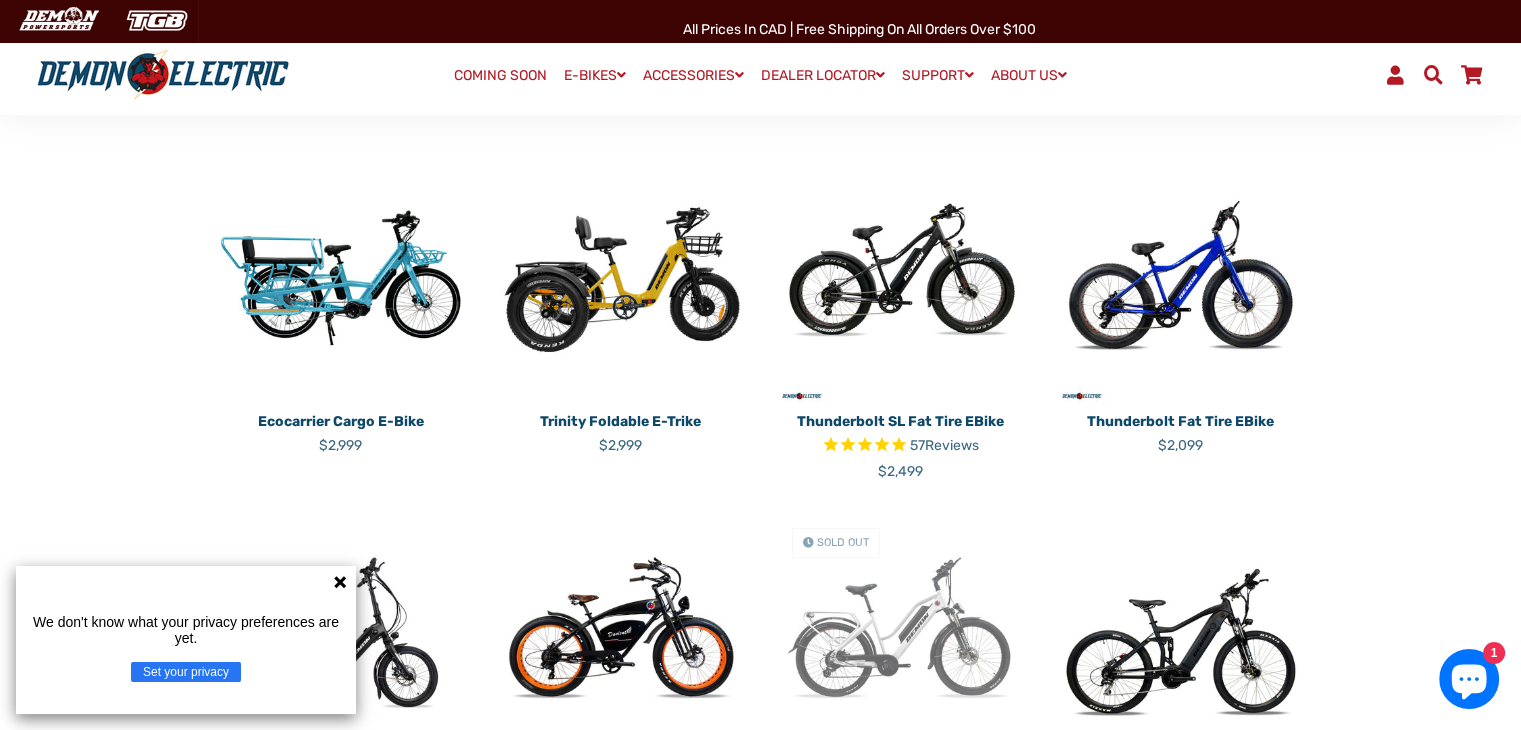 click 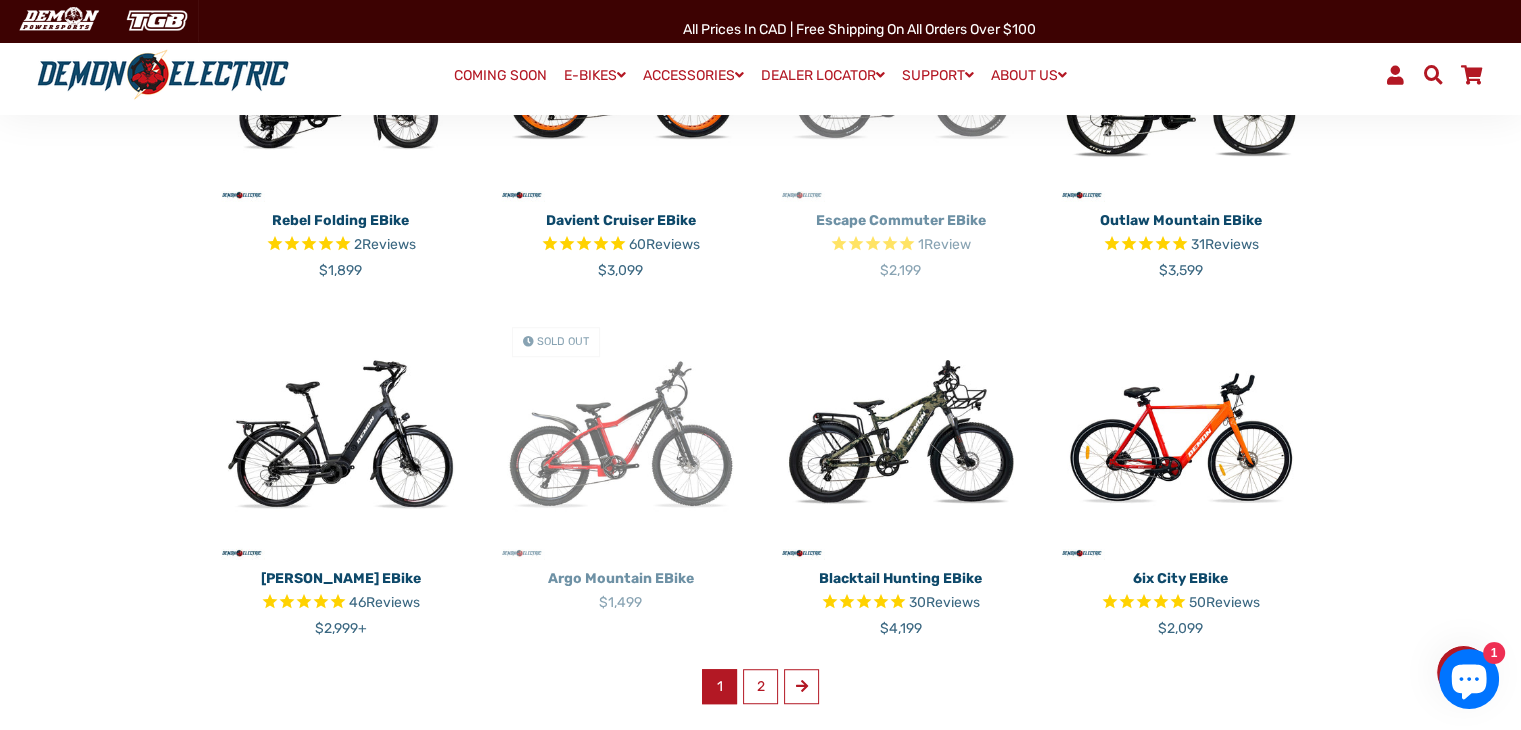 scroll, scrollTop: 1100, scrollLeft: 0, axis: vertical 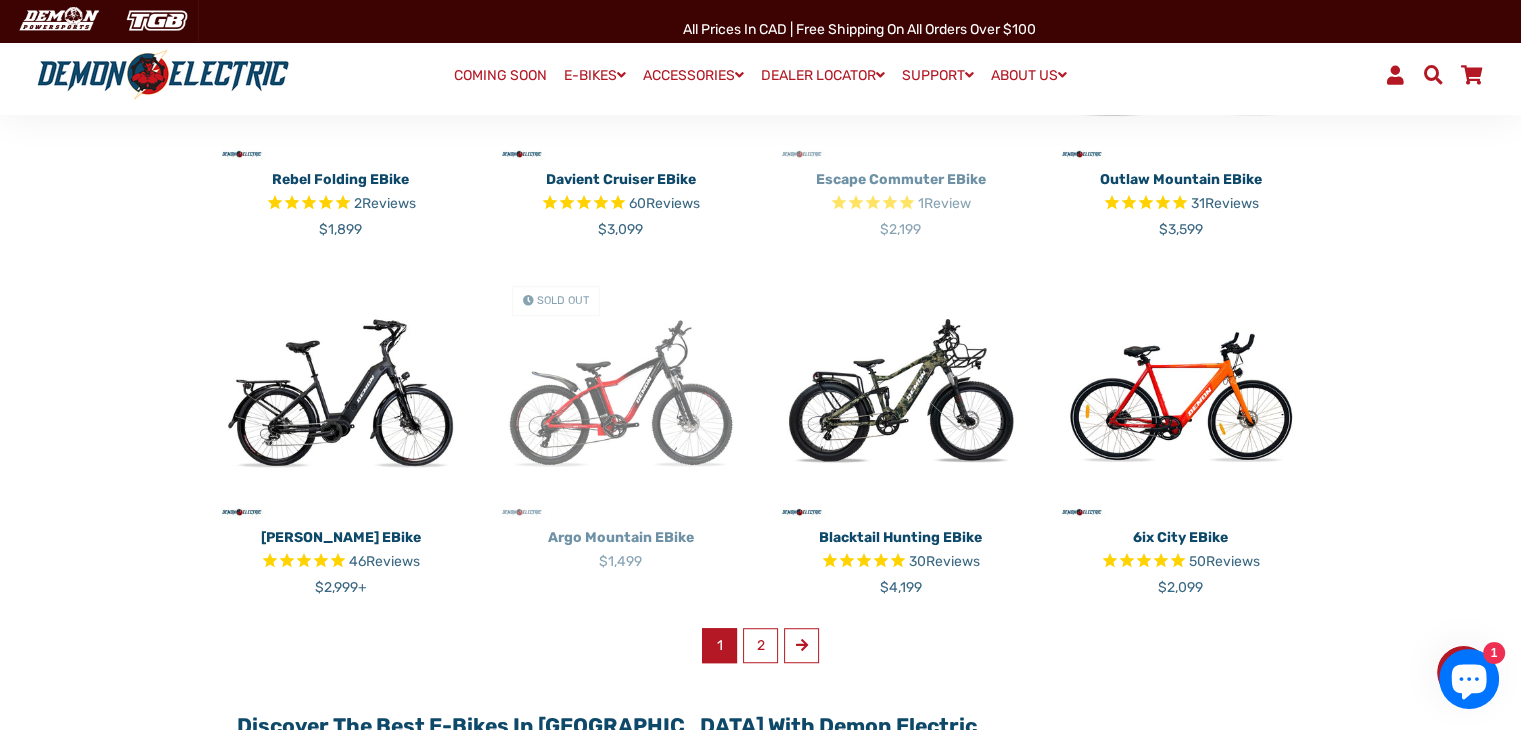 click on "6ix City eBike" at bounding box center (1181, 537) 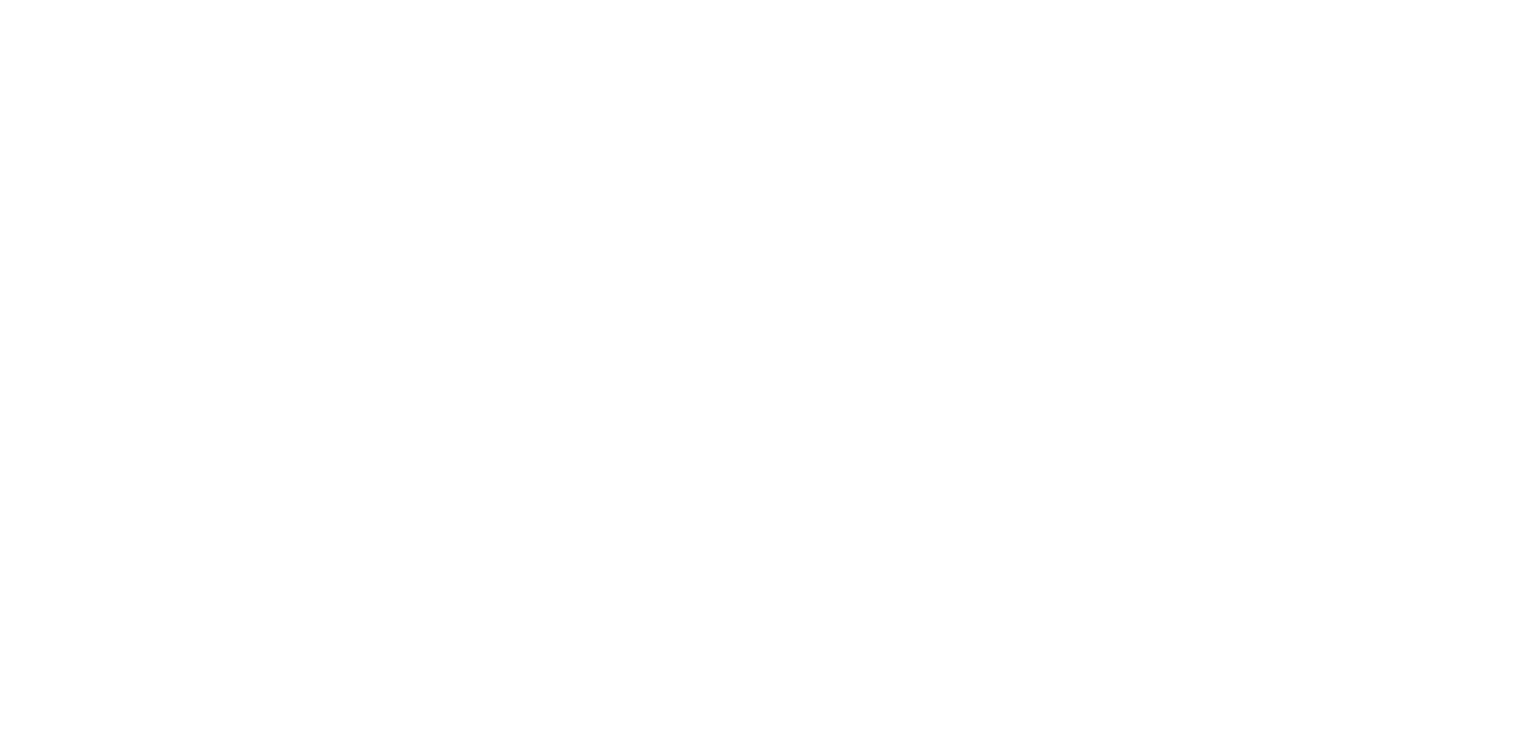 select on "******" 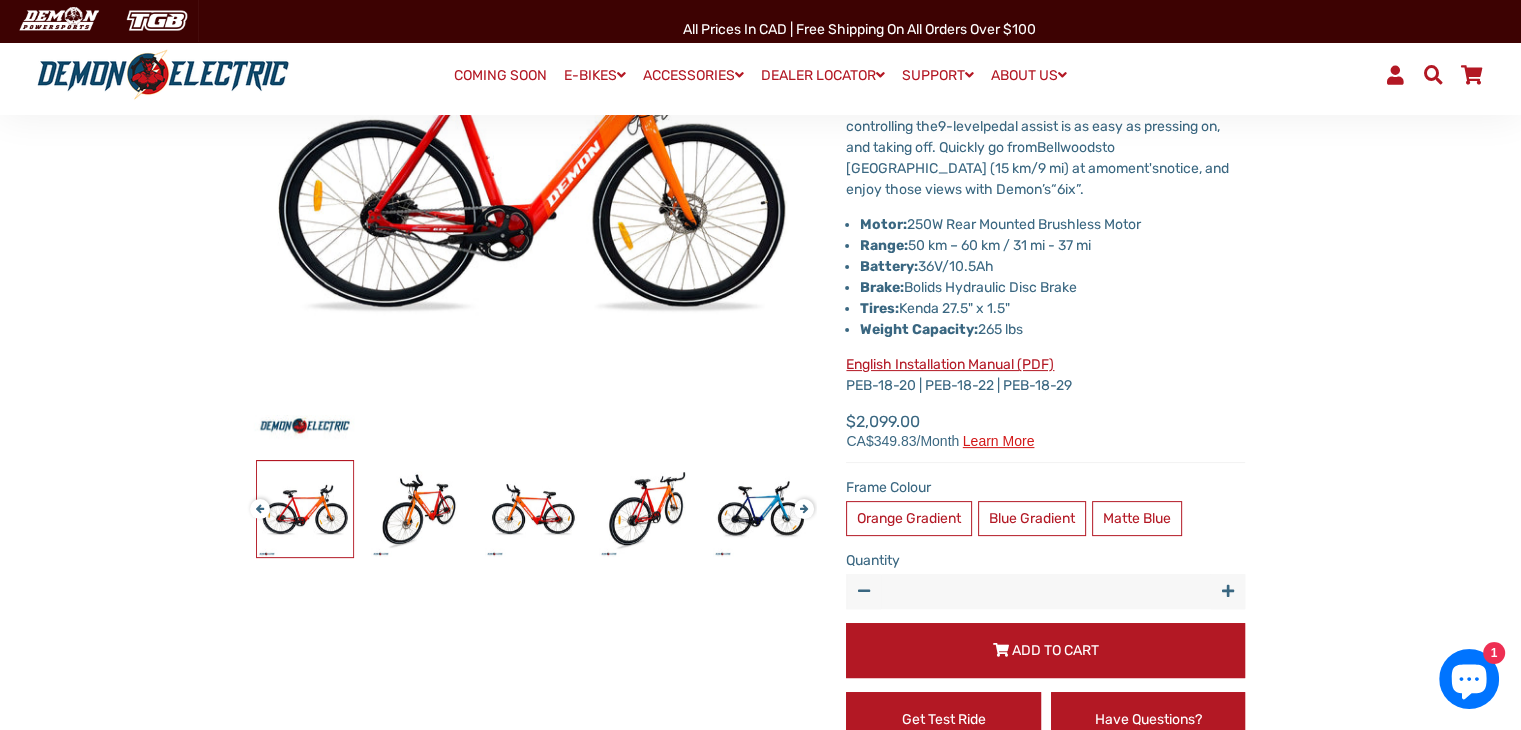 scroll, scrollTop: 400, scrollLeft: 0, axis: vertical 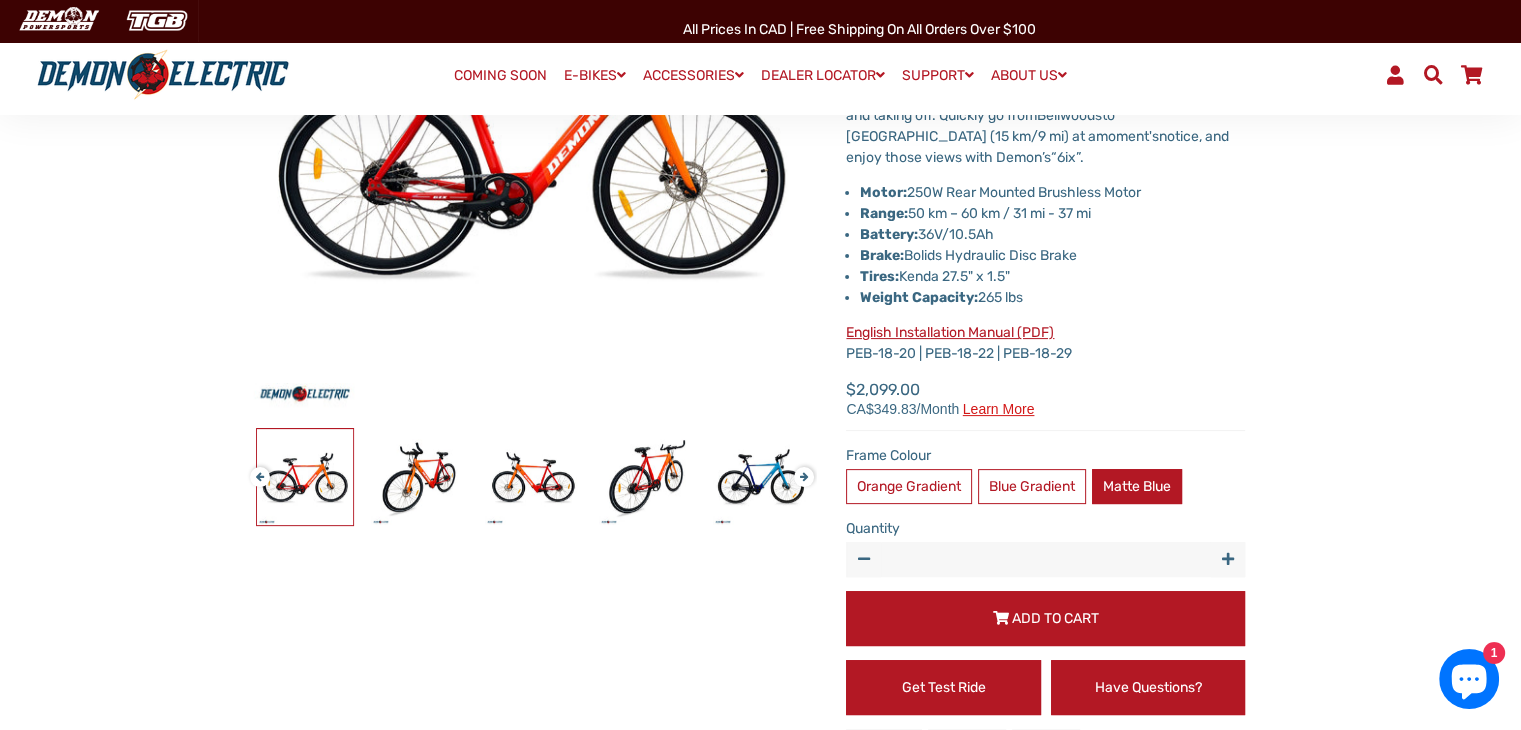 click on "Matte Blue" at bounding box center [1137, 486] 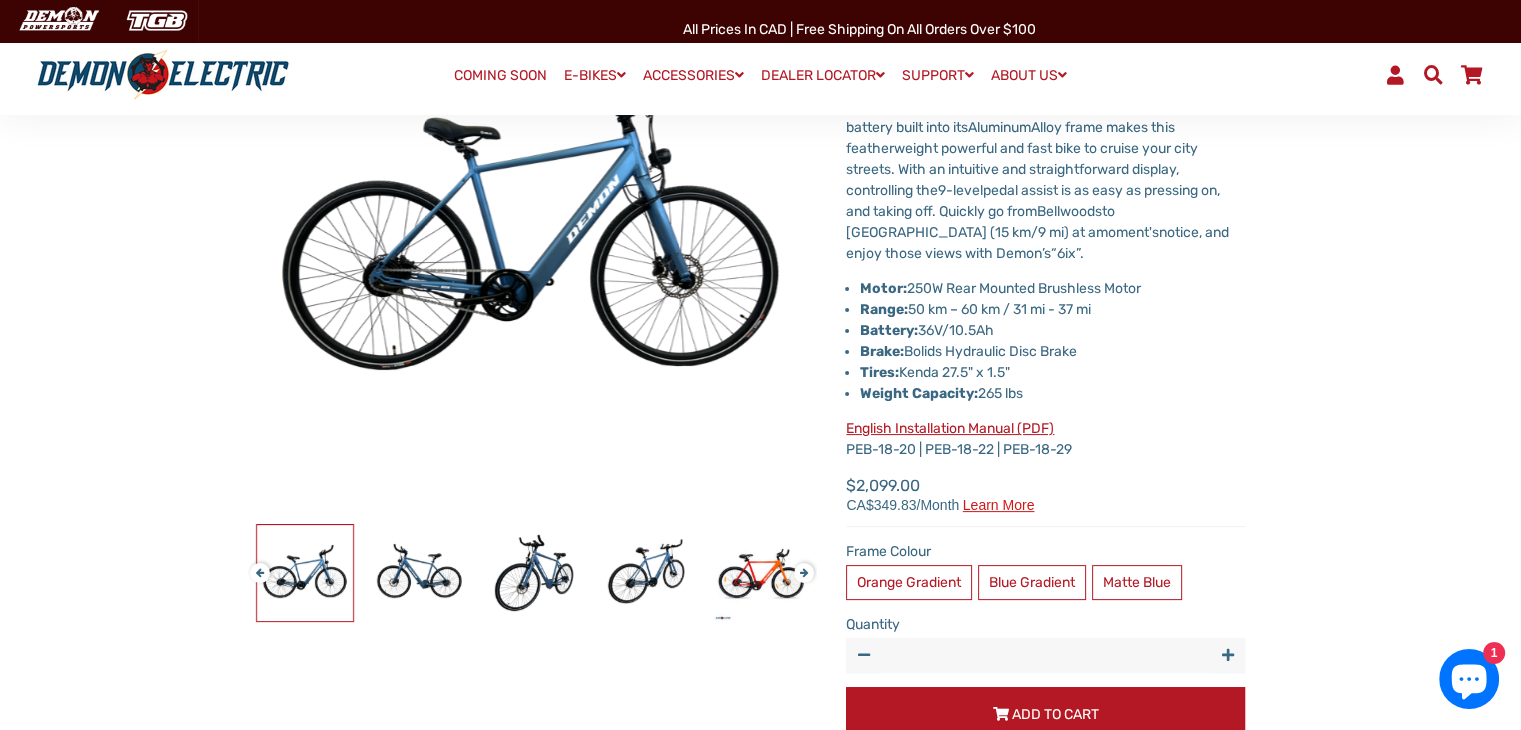 scroll, scrollTop: 300, scrollLeft: 0, axis: vertical 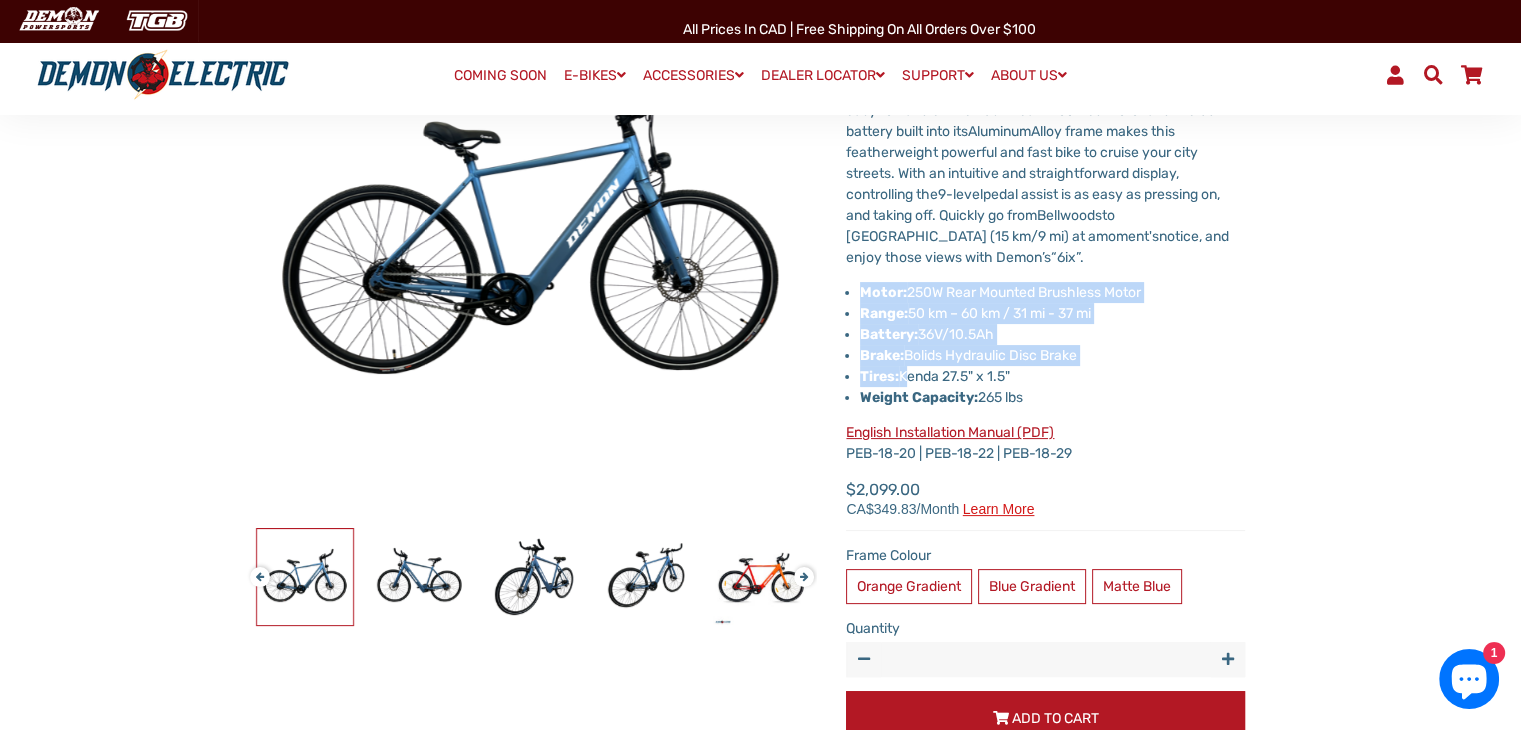 drag, startPoint x: 854, startPoint y: 301, endPoint x: 904, endPoint y: 370, distance: 85.2115 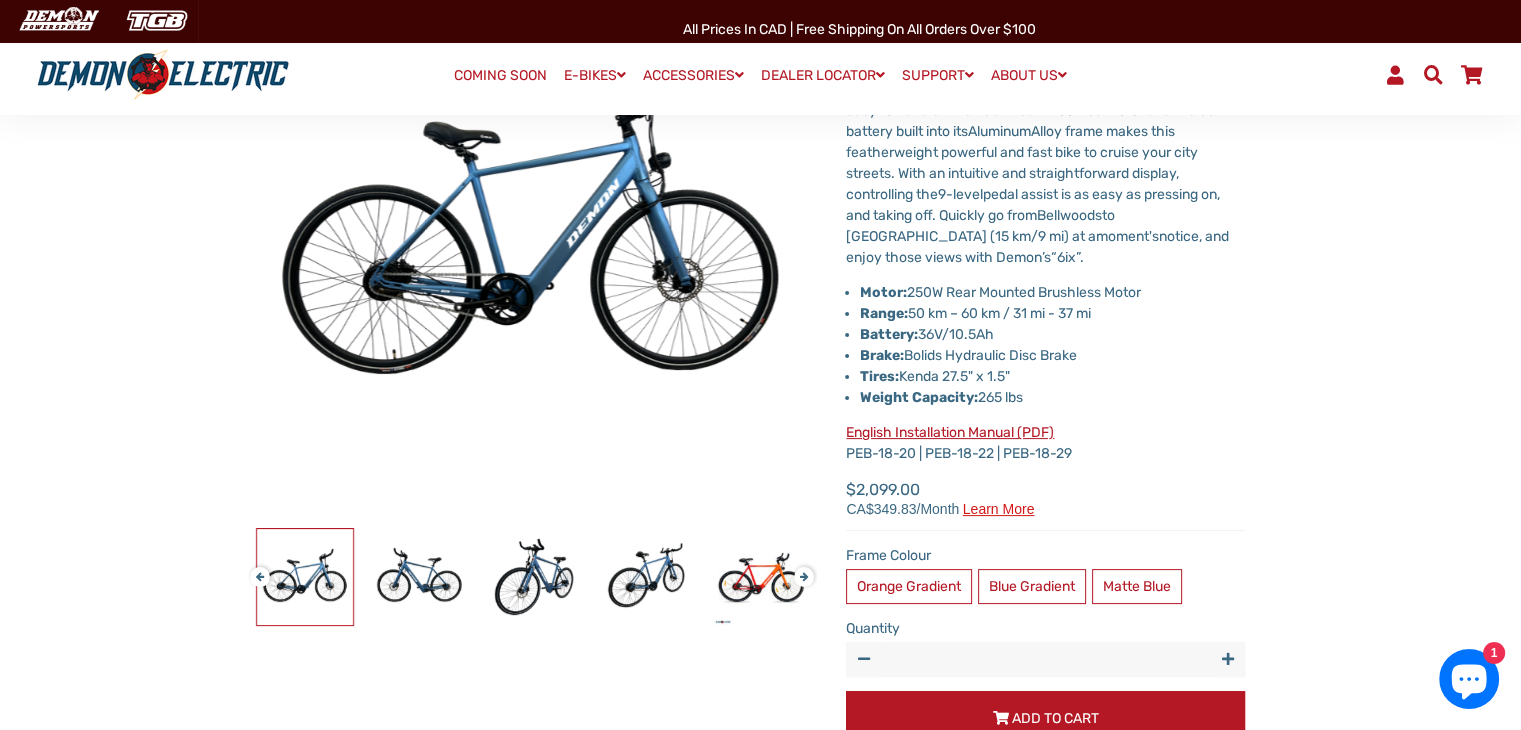 click on "Tires:  Kenda 27.5" x 1.5"" at bounding box center (1052, 376) 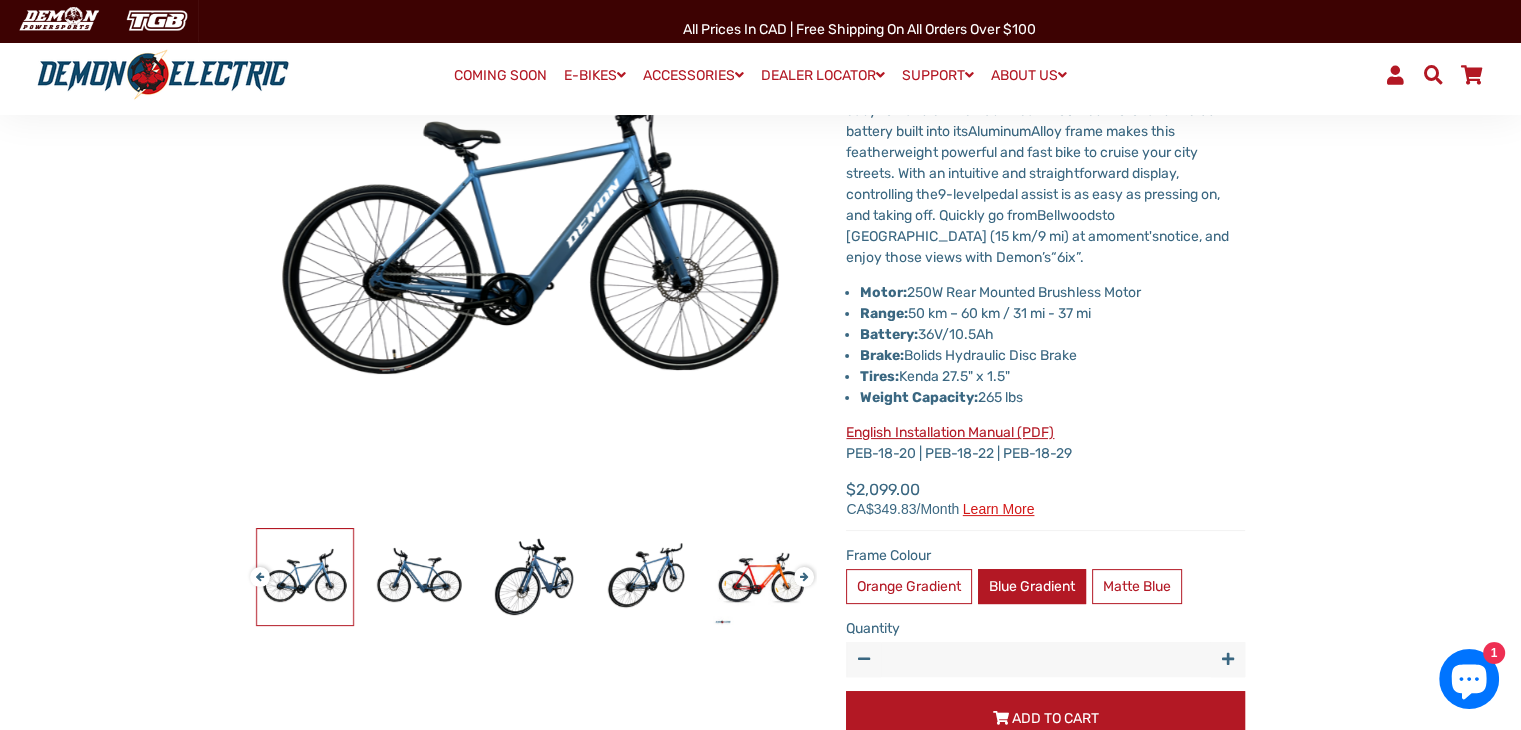 click on "Blue Gradient" at bounding box center [1032, 586] 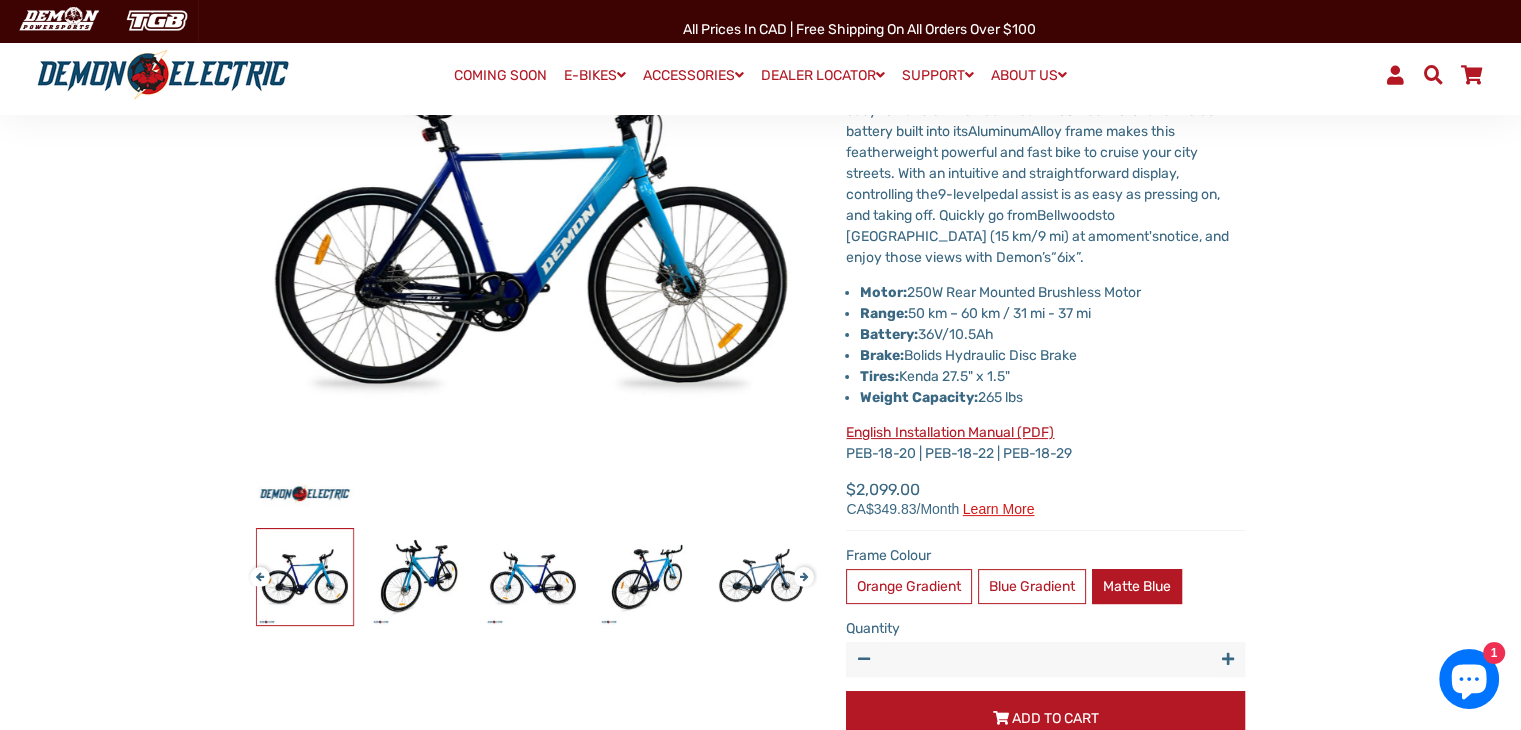 click on "Matte Blue" at bounding box center (1137, 586) 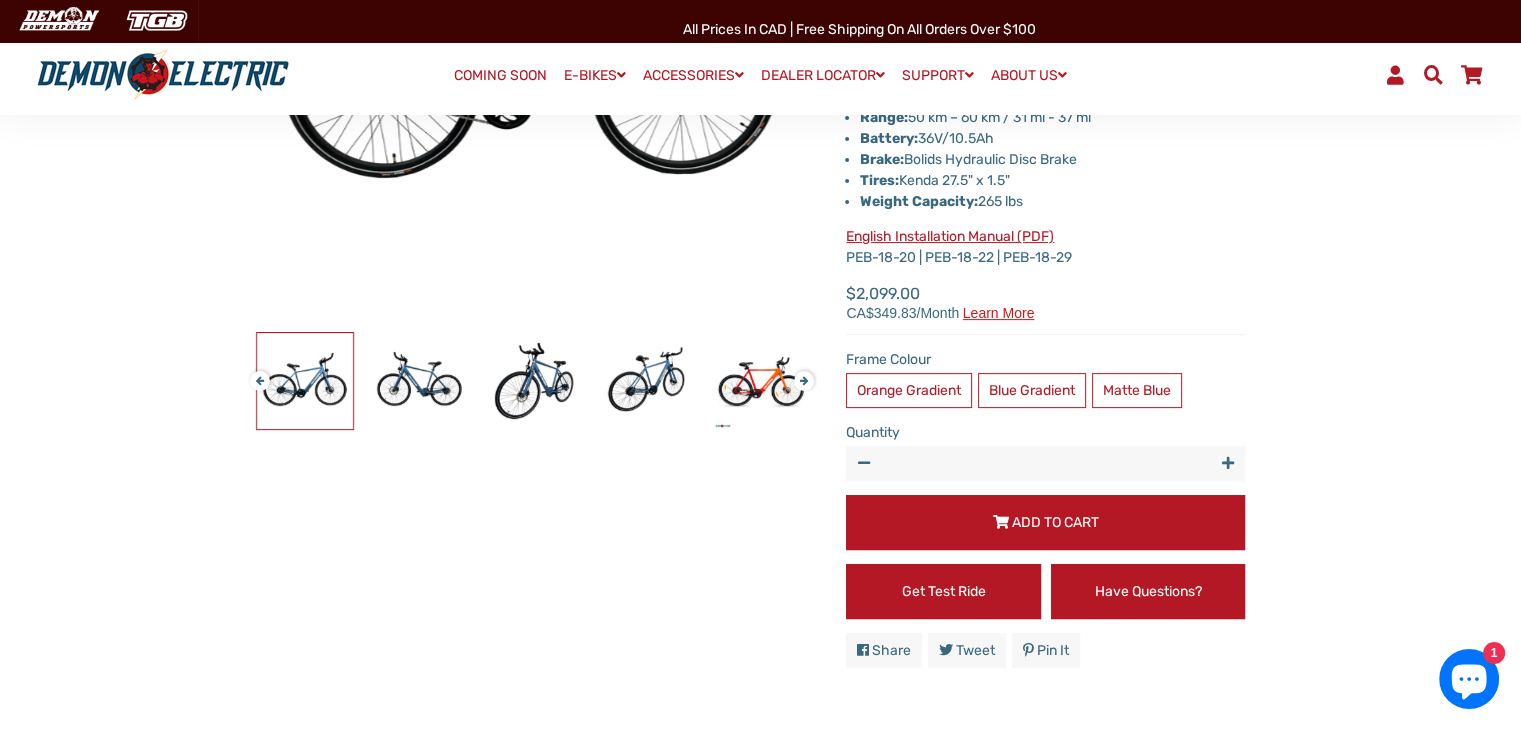 scroll, scrollTop: 500, scrollLeft: 0, axis: vertical 